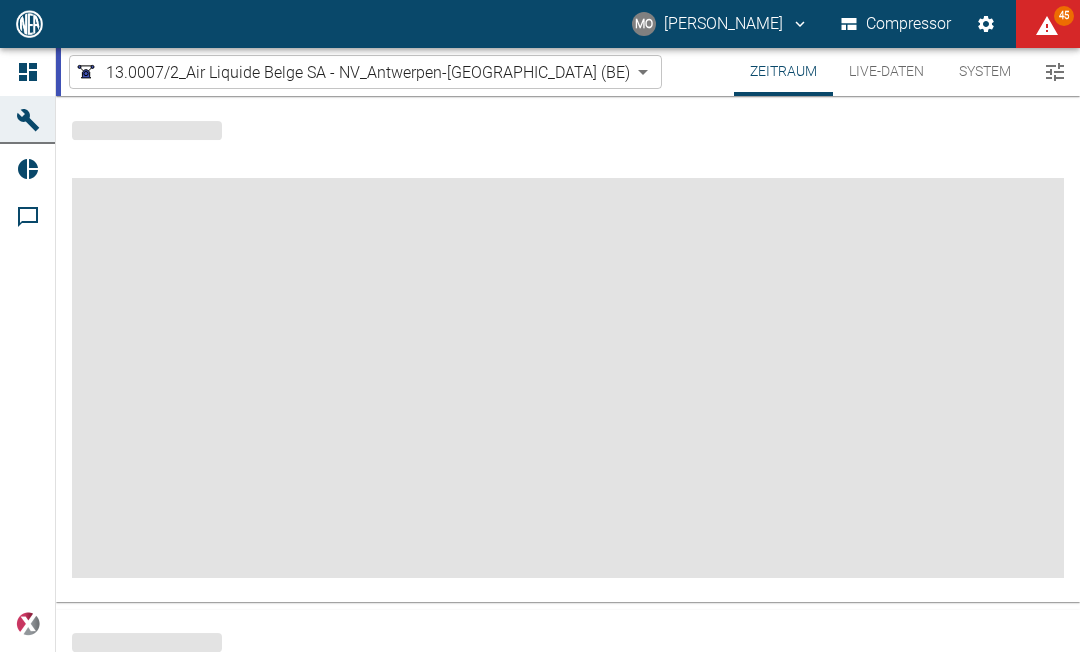 scroll, scrollTop: 0, scrollLeft: 0, axis: both 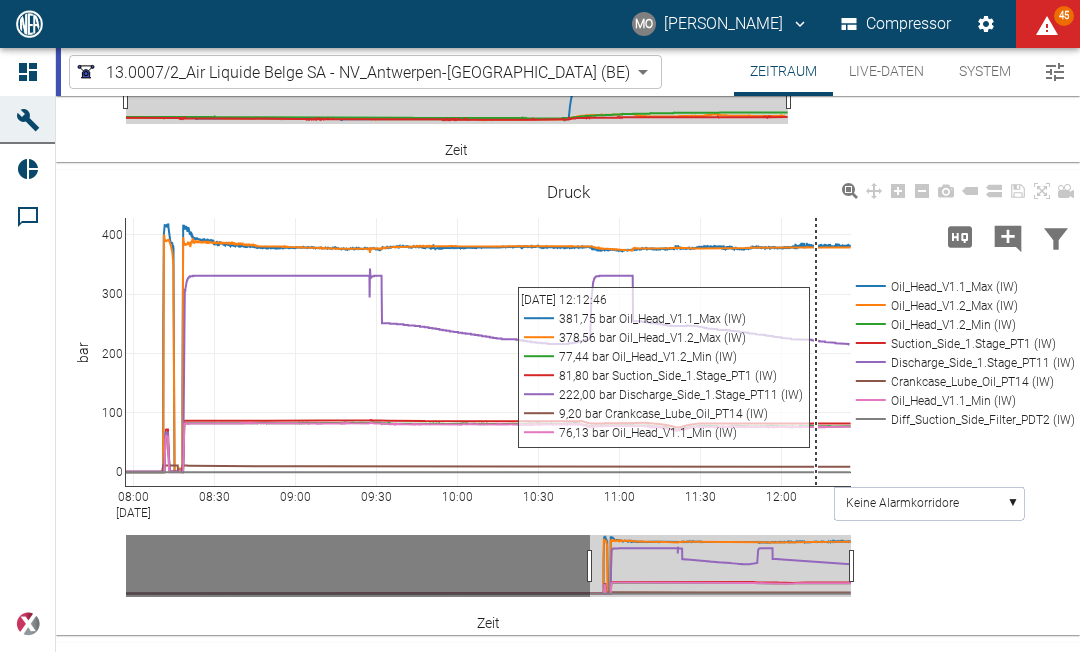 click on "MO [PERSON_NAME] Compressor 45 Dashboard Maschinen Reports Kommentare powered by Zeitraum Live-Daten System 13.0007/2_Air Liquide Belge SA - NV_Antwerpen-[GEOGRAPHIC_DATA] (BE) 9247cf26-aa4e-497b-a331-9a3d1c0c2bc4 ​ Zeitraum Live-Daten System 13.0007/2_Air Liquide Belge SA - NV_Antwerpen-[GEOGRAPHIC_DATA] (BE) 9247cf26-aa4e-497b-a331-9a3d1c0c2bc4 ​ Start [DATE] Start  –  Ende [DATE] Ende Auflösung 1 Sekunde 1sec Auflösung Laden Zeitraum Live-Daten System 00:00 [DATE] 02:00 04:00 06:00 08:00 10:00 12:00 50 100 150 Discharge_Side_1.Stage_Pre_Cooler_TT4 (IW) Suction_Side_1.Stage_TT1 (IW) Crankcase_Lube_Oil_TT7 (IW) Discharge_Side_1.Stage_After_Cooler_TT5 (IW) Temperatur °C Zeit Keine Alarmkorridore ▼ 08:00 [DATE] 08:30 09:00 09:30 10:00 10:30 11:00 11:30 12:00 0 100 200 300 400 Oil_Head_V1.1_Max (IW) Oil_Head_V1.2_Max (IW) Oil_Head_V1.2_Min (IW) Suction_Side_1.Stage_PT1 (IW) Discharge_Side_1.Stage_PT11 (IW) Crankcase_Lube_Oil_PT14 (IW) Oil_Head_V1.1_Min (IW) Diff_Suction_Side_Filter_PDT2 (IW) Druck bar Zeit" at bounding box center [540, 326] 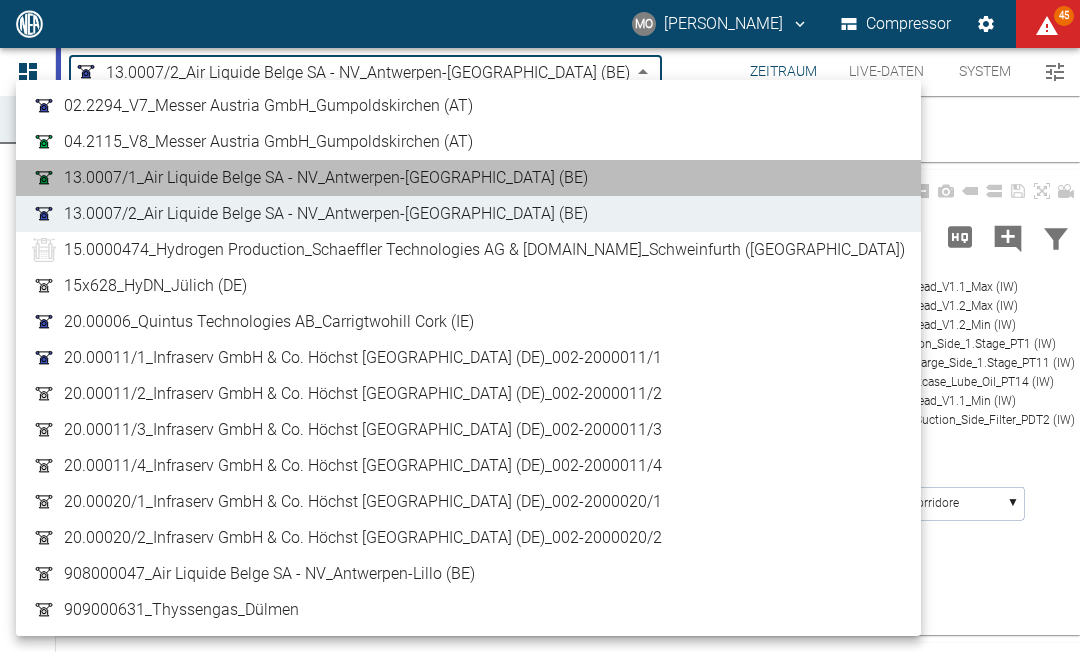 click on "13.0007/1_Air Liquide Belge SA - NV_Antwerpen-[GEOGRAPHIC_DATA] (BE)" at bounding box center (468, 178) 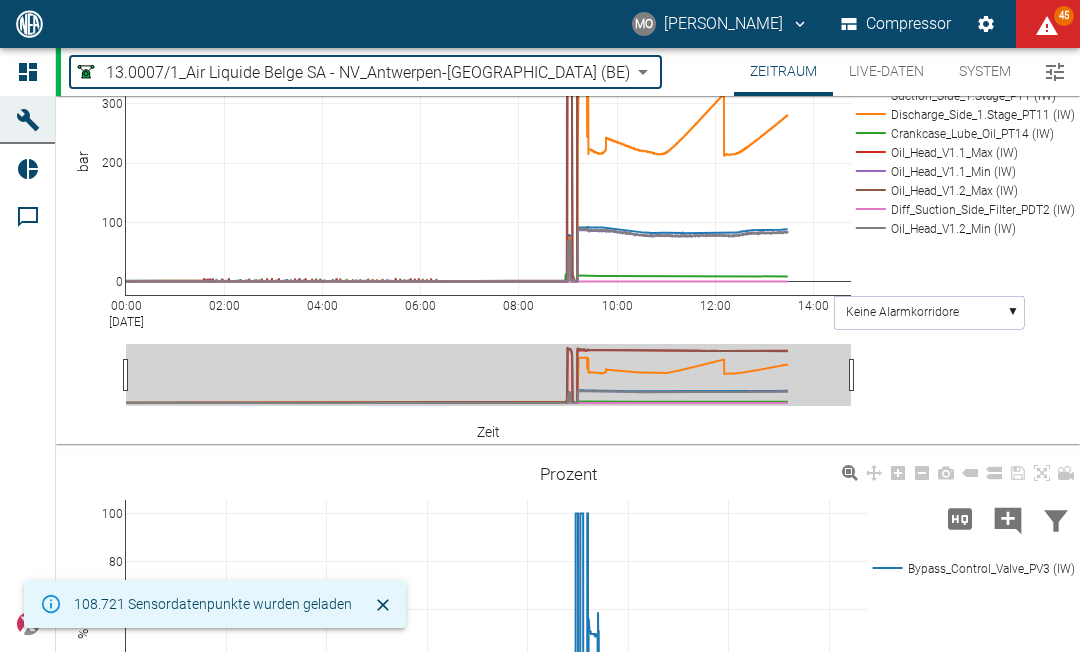 scroll, scrollTop: 483, scrollLeft: 0, axis: vertical 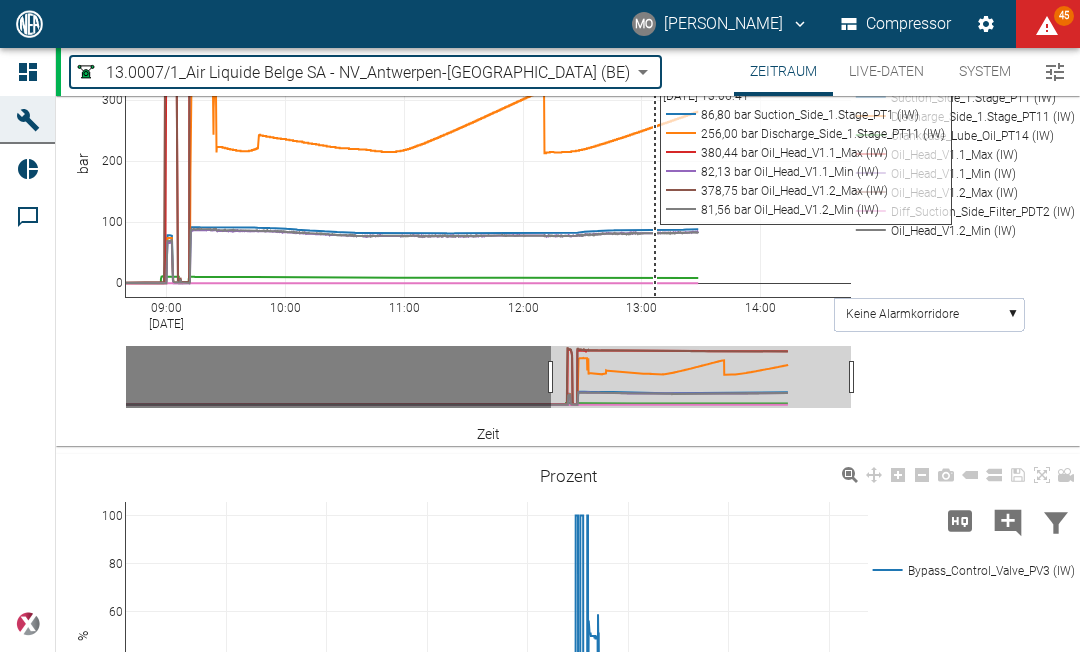 click on "MO Mario Oeser Compressor 45 Dashboard Maschinen Reports Kommentare powered by Zeitraum Live-Daten System 13.0007/1_Air Liquide Belge SA - NV_Antwerpen-Lillo (BE) 7660faed-fd66-4731-a2e8-44c12e65351a ​ Zeitraum Live-Daten System 13.0007/1_Air Liquide Belge SA - NV_Antwerpen-Lillo (BE) 7660faed-fd66-4731-a2e8-44c12e65351a ​ Start 03.07.2025 Start  –  Ende 03.07.2025 Ende Auflösung 1 Sekunde 1sec Auflösung Laden Zeitraum Live-Daten System 00:00 Jul 3, 2025 02:00 04:00 06:00 08:00 10:00 12:00 14:00 0 20 40 60 80 100 120 140 Discharge_Side_1.Stage_Pre_Cooler_TT4 (IW) Suction_Side_1.Stage_TT1 (IW) Crankcase_Lube_Oil_TT7 (IW) Discharge_Side_1.Stage_After_Cooler_TT5 (IW) Temperatur °C Zeit Keine Alarmkorridore ▼ 09:00 Jul 3, 2025 10:00 11:00 12:00 13:00 14:00 0 100 200 300 400 Suction_Side_1.Stage_PT1 (IW) Discharge_Side_1.Stage_PT11 (IW) Crankcase_Lube_Oil_PT14 (IW) Oil_Head_V1.1_Max (IW) Oil_Head_V1.1_Min (IW) Oil_Head_V1.2_Max (IW) Diff_Suction_Side_Filter_PDT2 (IW) Oil_Head_V1.2_Min (IW) Druck bar ▼" at bounding box center (540, 326) 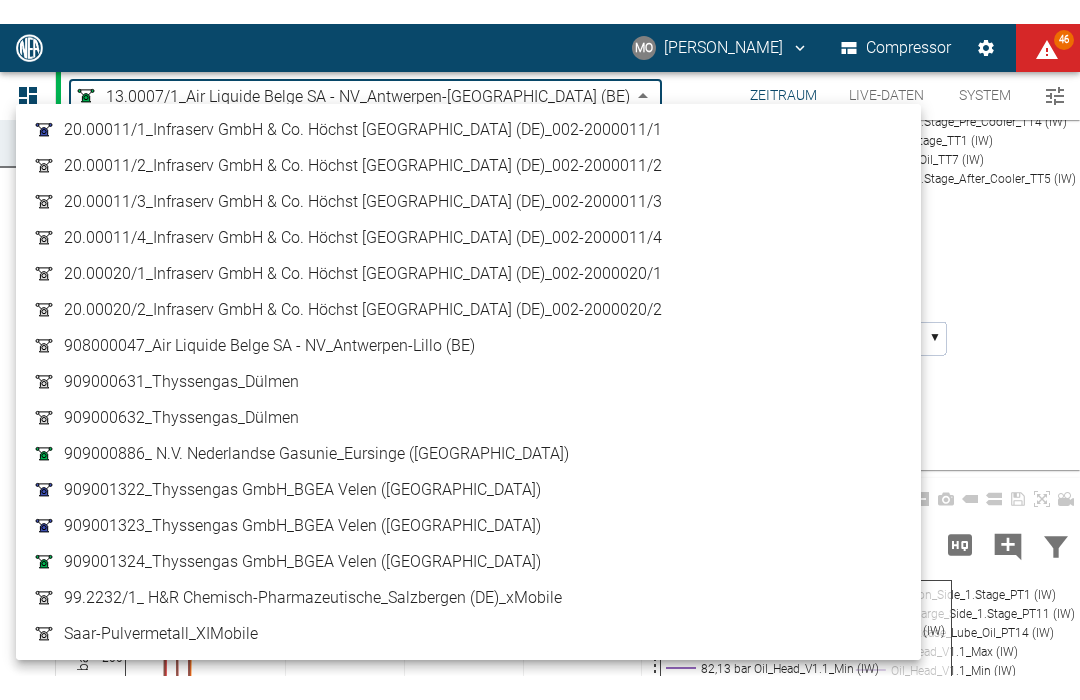 scroll, scrollTop: 252, scrollLeft: 0, axis: vertical 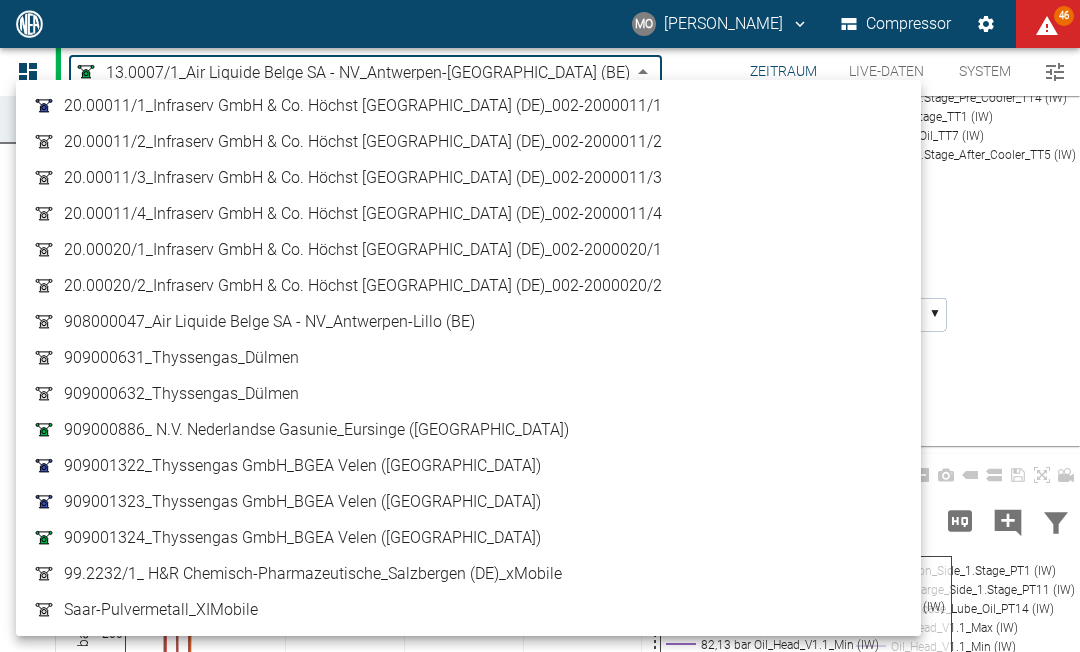 click on "Saar-Pulvermetall_XIMobile" at bounding box center (468, 610) 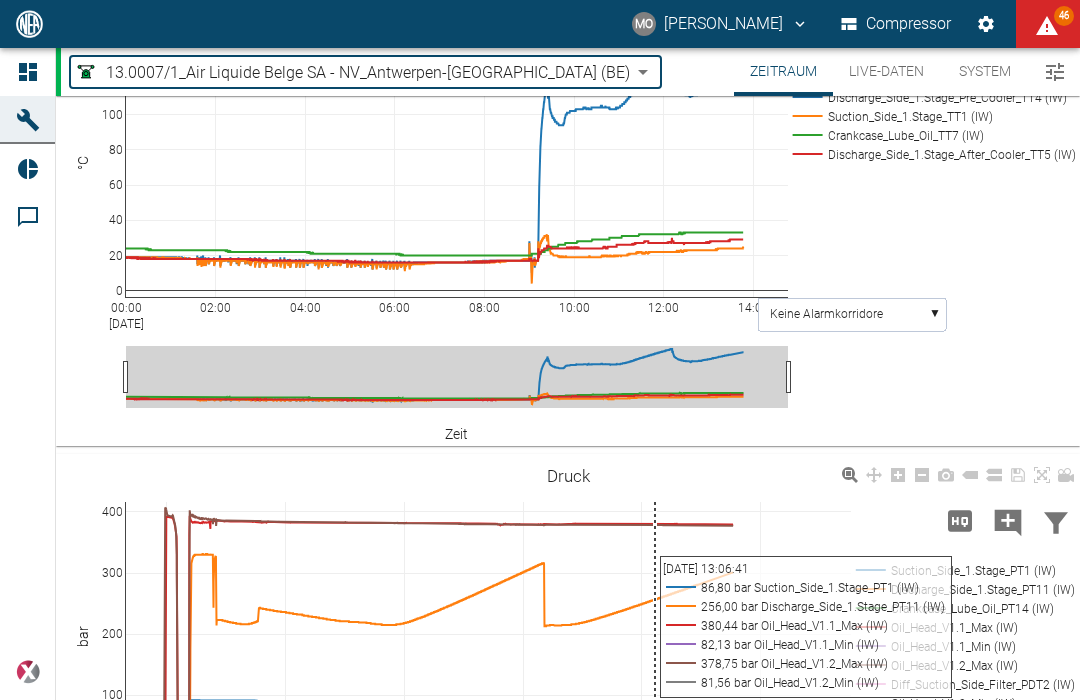 type on "7a31f2f9-94da-42ae-8f28-97a4d1256e77" 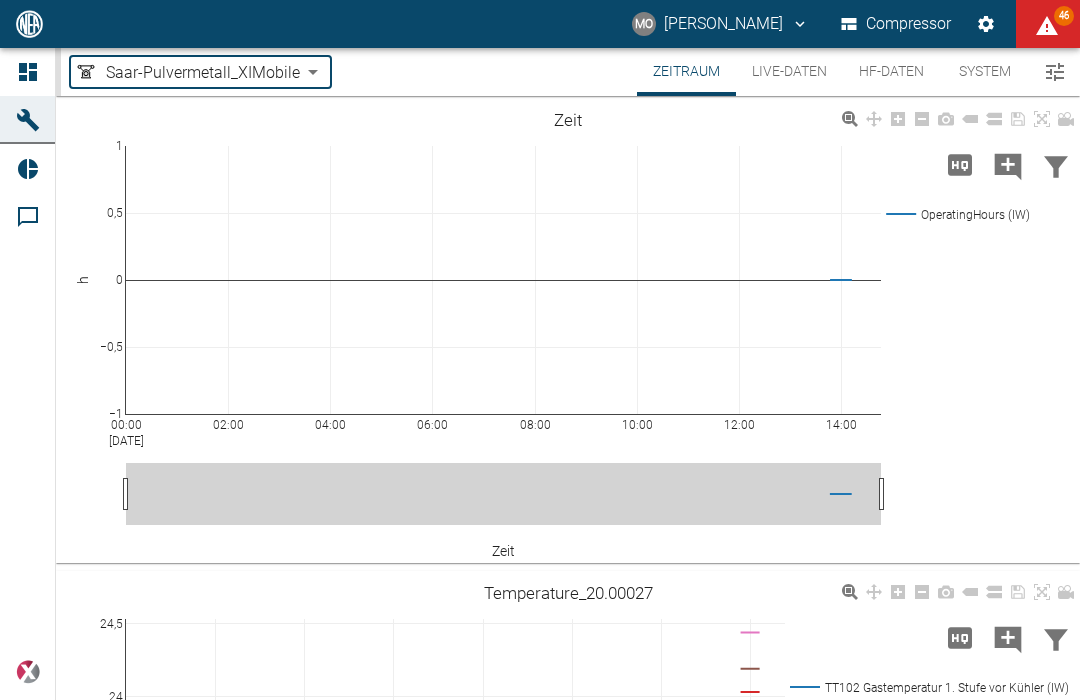 scroll, scrollTop: 0, scrollLeft: 0, axis: both 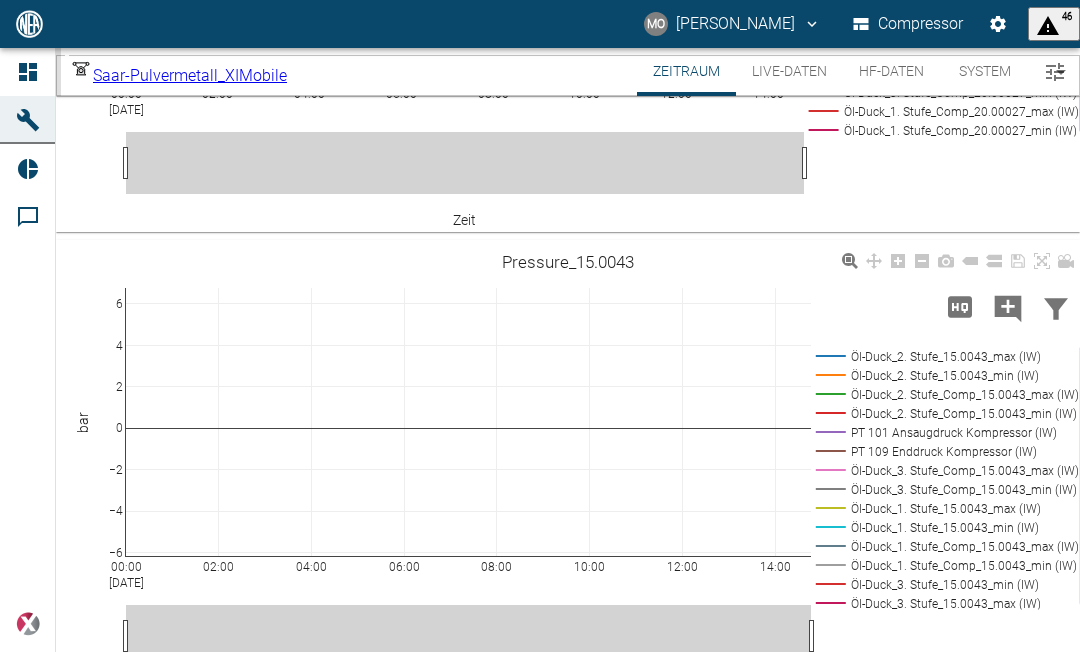 click on "Live-Daten" at bounding box center [789, 72] 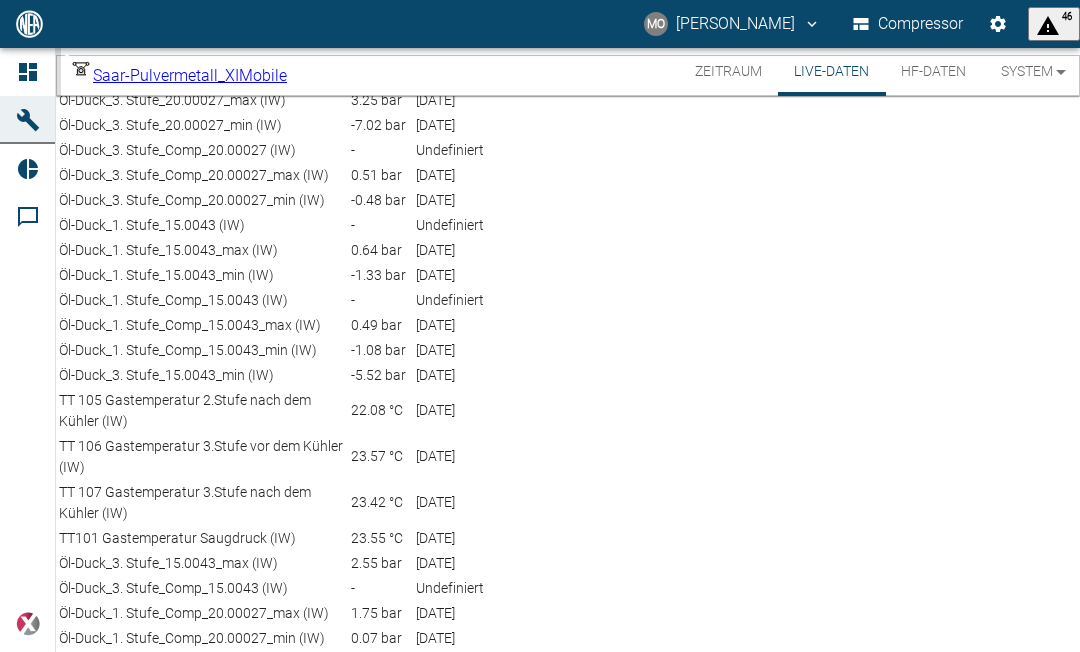 scroll, scrollTop: 0, scrollLeft: 0, axis: both 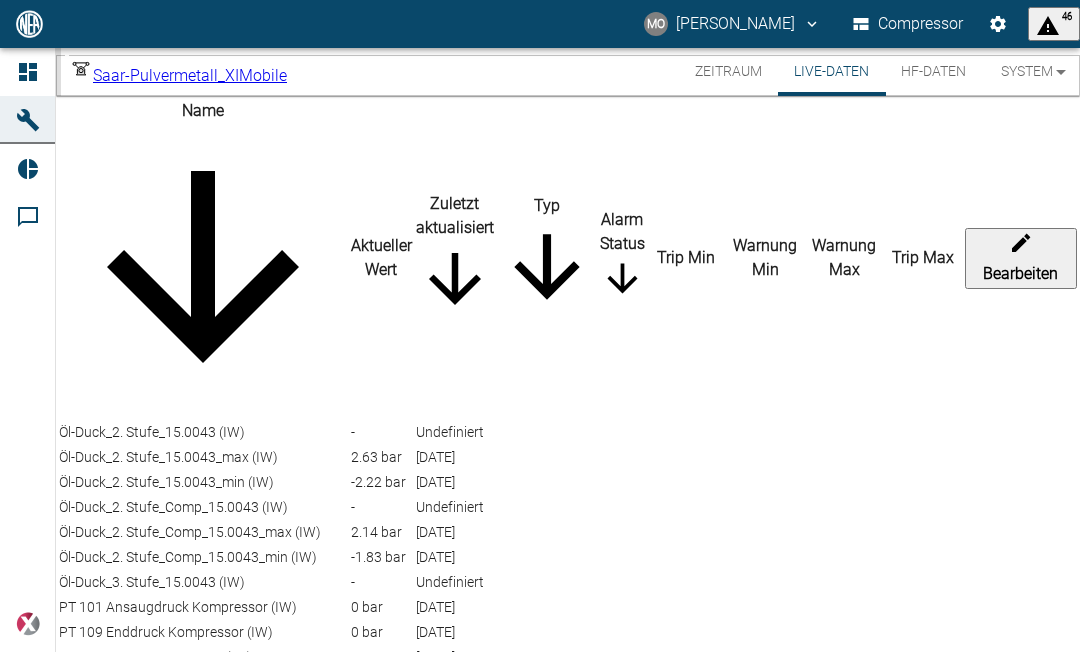 click on "MO [PERSON_NAME] Compressor 46 Dashboard Maschinen Reports Kommentare powered by Zeitraum Live-Daten HF-Daten System Saar-Pulvermetall_XIMobile 7a31f2f9-94da-42ae-8f28-97a4d1256e77 ​ Zeitraum Live-Daten HF-Daten System Saar-Pulvermetall_XIMobile 7a31f2f9-94da-42ae-8f28-97a4d1256e77 ​ Zeitraum Live-Daten HF-Daten System Name   Aktueller Wert Zuletzt aktualisiert   Typ   Alarm Status   Trip Min Warnung Min Warnung Max Trip Max Bearbeiten Öl-Duck_2. Stufe_15.0043 (IW) - Undefiniert Öl-Duck_2. Stufe_15.0043_max (IW) 2.63 bar [DATE] Öl-Duck_2. Stufe_15.0043_min (IW) -2.22 bar [DATE] Öl-Duck_2. Stufe_Comp_15.0043 (IW) - Undefiniert Öl-Duck_2. Stufe_Comp_15.0043_max (IW) 2.14 bar [DATE] Öl-Duck_2. Stufe_Comp_15.0043_min (IW) -1.83 bar [DATE] Öl-Duck_3. Stufe_15.0043 (IW) - Undefiniert PT 101 Ansaugdruck Kompressor (IW) 0 bar [DATE] PT 109 Enddruck Kompressor (IW) 0 bar [DATE] TT 101 Ansaugtemperatur (IW) 23.78 °C [DATE] TT 102 Gastemperatur 1.Stufe vor dem Kühler (IW) -" at bounding box center [540, 326] 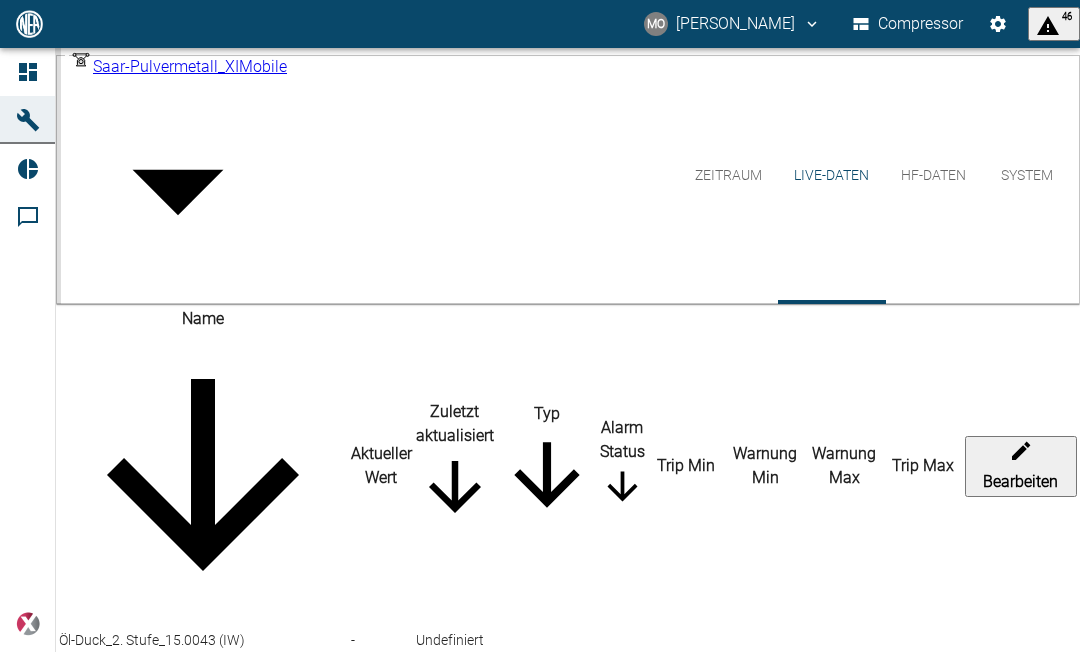 scroll, scrollTop: 3226, scrollLeft: 0, axis: vertical 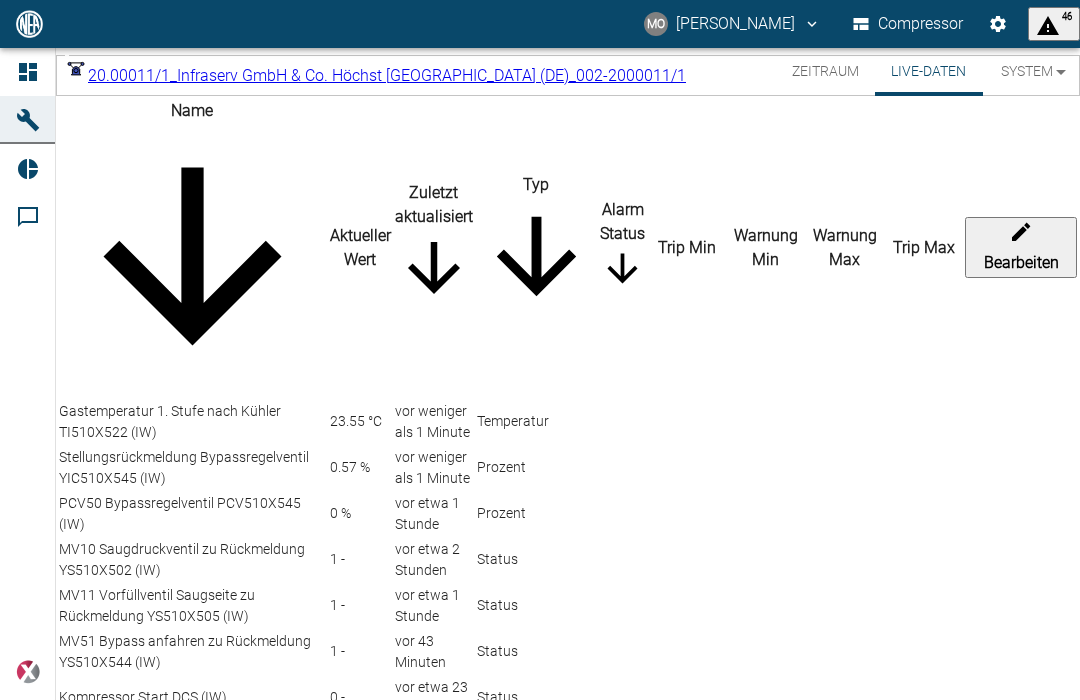 click on "Zeitraum" at bounding box center [825, 72] 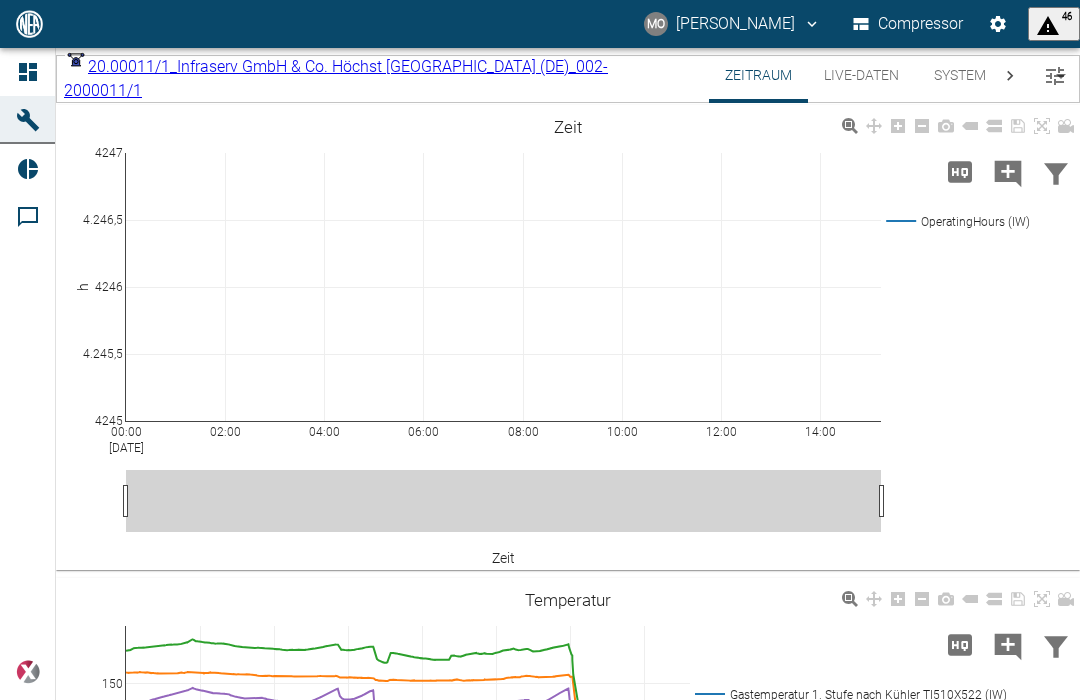 scroll, scrollTop: 0, scrollLeft: 0, axis: both 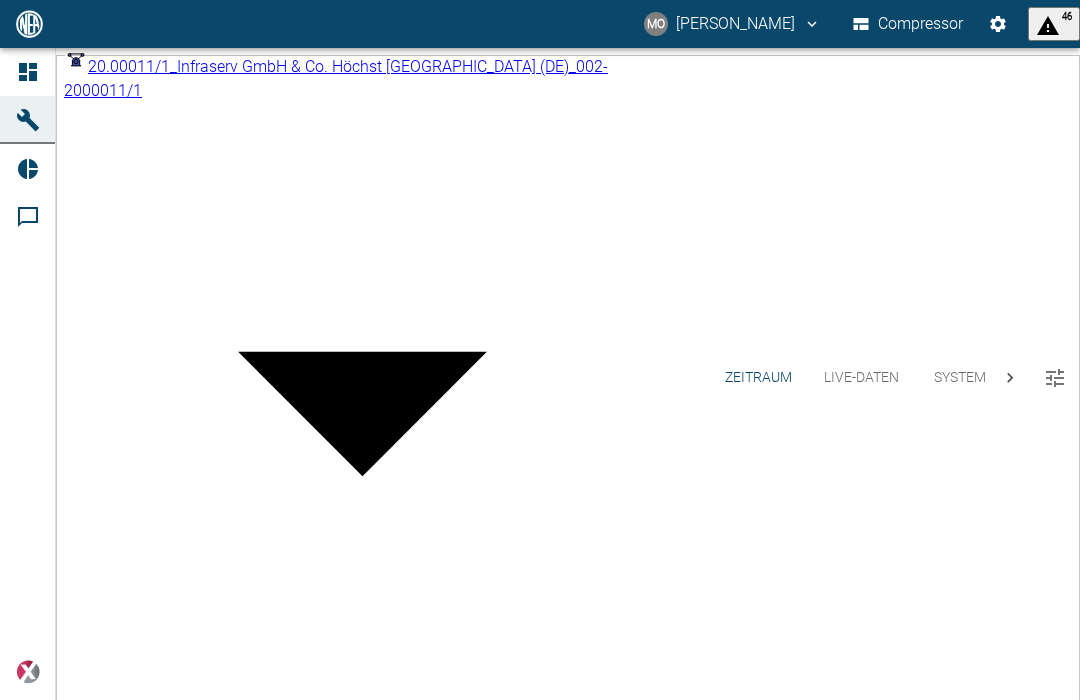 click on "20.00011/2_Infraserv GmbH & Co. Höchst [GEOGRAPHIC_DATA] (DE)_002-2000011/2" at bounding box center (363, 982) 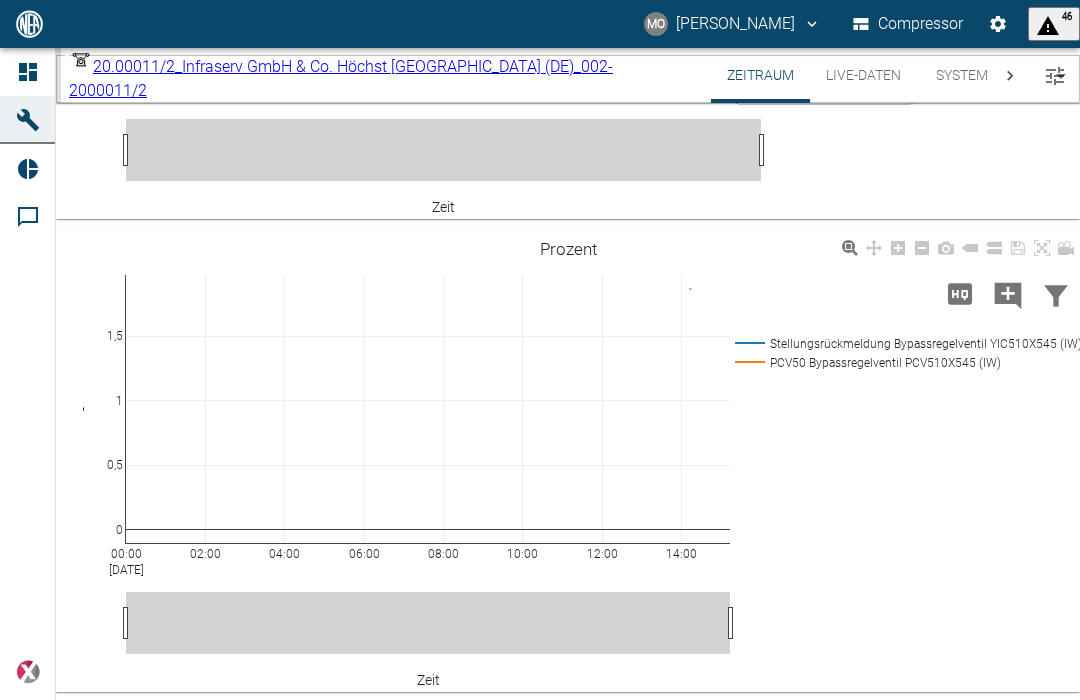 scroll, scrollTop: 1763, scrollLeft: 0, axis: vertical 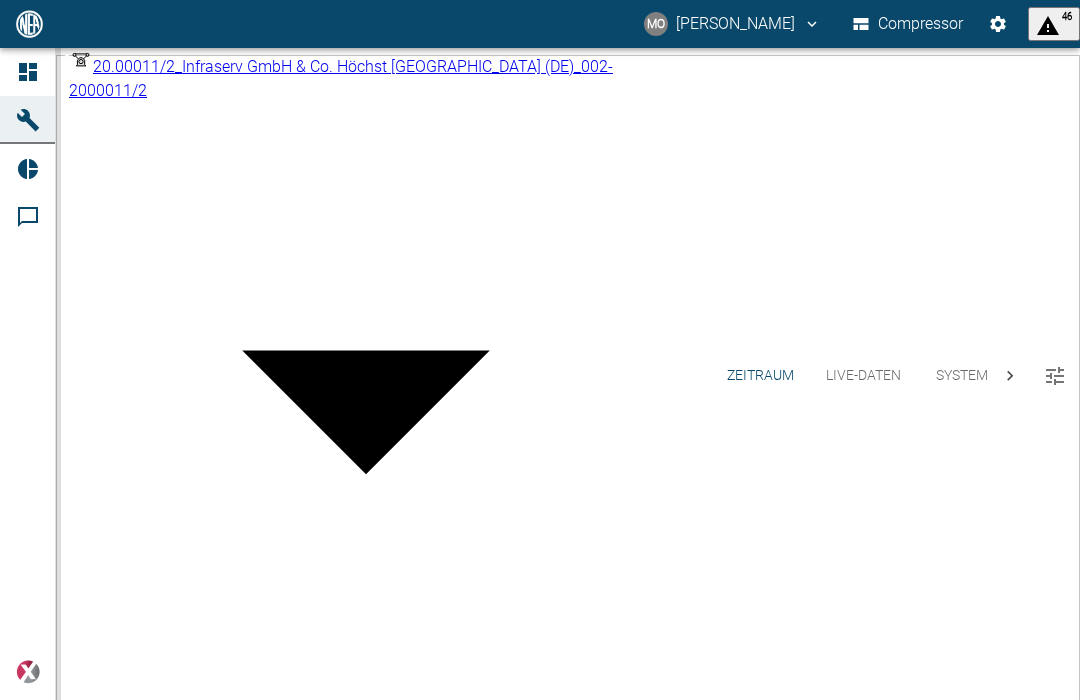 click on "20.00011/3_Infraserv GmbH & Co. Höchst [GEOGRAPHIC_DATA] (DE)_002-2000011/3" at bounding box center (363, 1013) 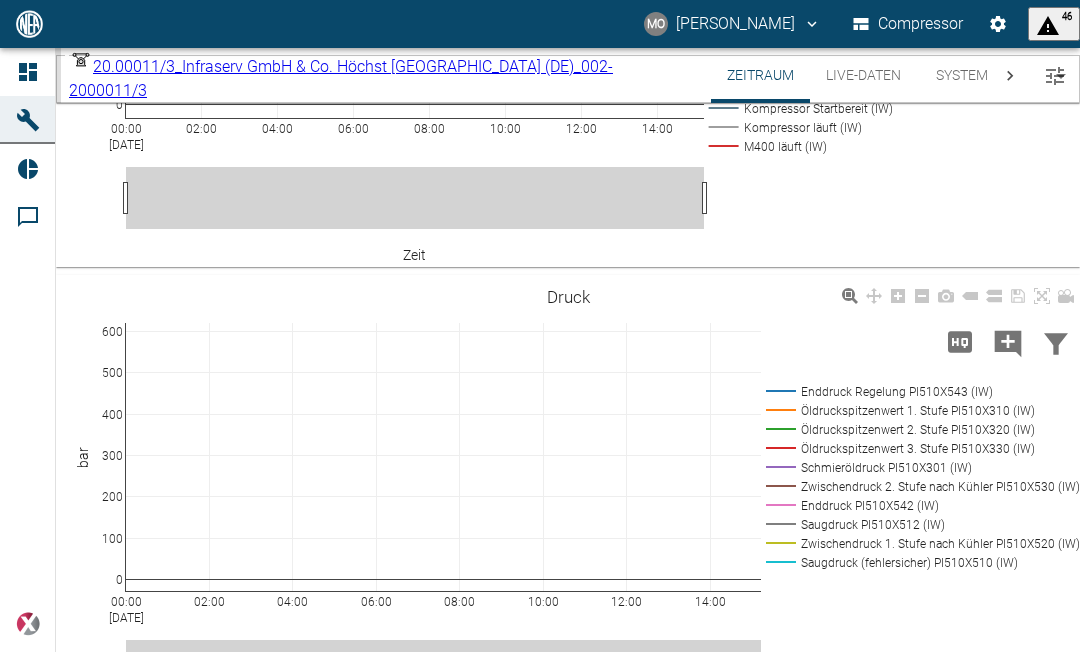 scroll, scrollTop: 1041, scrollLeft: 0, axis: vertical 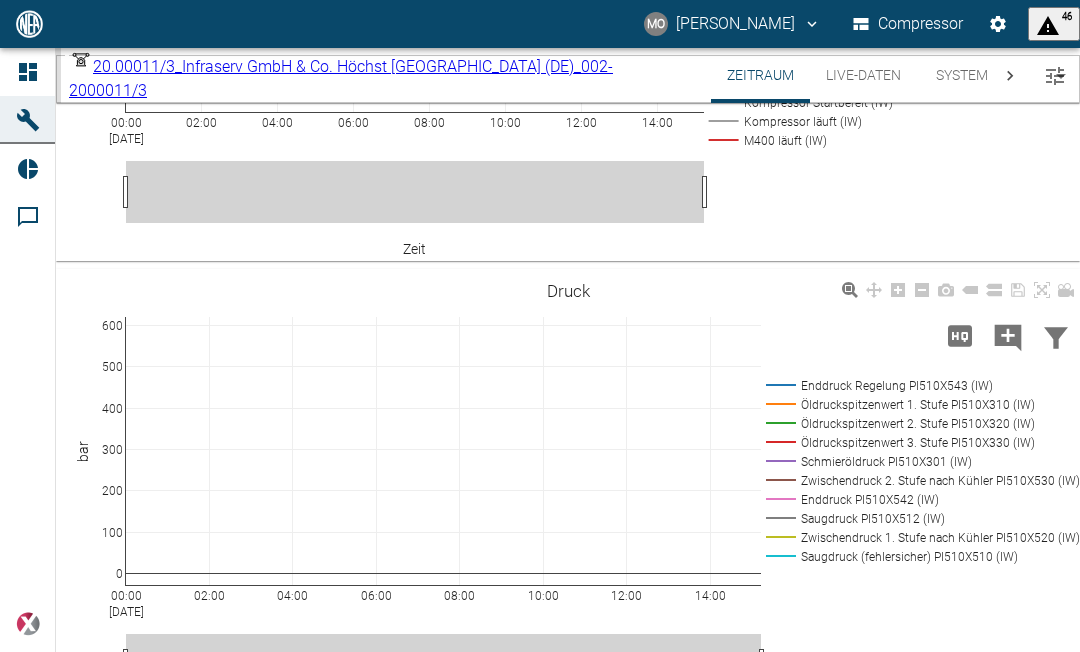 click on "MO [PERSON_NAME] Compressor 46 Dashboard Maschinen Reports Kommentare powered by Zeitraum Live-Daten System 20.00011/3_Infraserv GmbH & Co. Höchst [GEOGRAPHIC_DATA] (DE)_002-2000011/3 4670ecc5-be2d-4d2a-b5d5-d78d77c9d26b ​ Zeitraum Live-Daten System 20.00011/3_Infraserv GmbH & Co. Höchst [GEOGRAPHIC_DATA] (DE)_002-2000011/3 4670ecc5-be2d-4d2a-b5d5-d78d77c9d26b ​ Start [DATE] Start  –  Ende [DATE] Ende Auflösung 1 Sekunde 1sec Auflösung Laden Zeitraum Live-Daten System 00:00 [DATE] 02:00 04:00 06:00 08:00 10:00 12:00 14:00 4 4,5 5 5,5 OperatingHours (IW) Zeit h Zeit 00:00 [DATE] 02:00 04:00 06:00 08:00 10:00 12:00 14:00 50 100 150 Gastemperatur 3. Stufe vor Kühler TI510X533 (IW) Gastemperatur Saugdruck TI510X512 (IW) Gastemperatur 2. Stufe vor Kühler TI510X523 (IW) Gastemperatur 2. Stufe nach Kühler TI510X532 (IW) Gastemperatur 3. Stufe nach Kühler (fehlersicher) TI510X540 (IW) Gastemperatur 1. Stufe vor Kühler TI510X513 (IW) Temperatur °C Zeit 00:00 [DATE] 02:00 0 1" at bounding box center [540, 326] 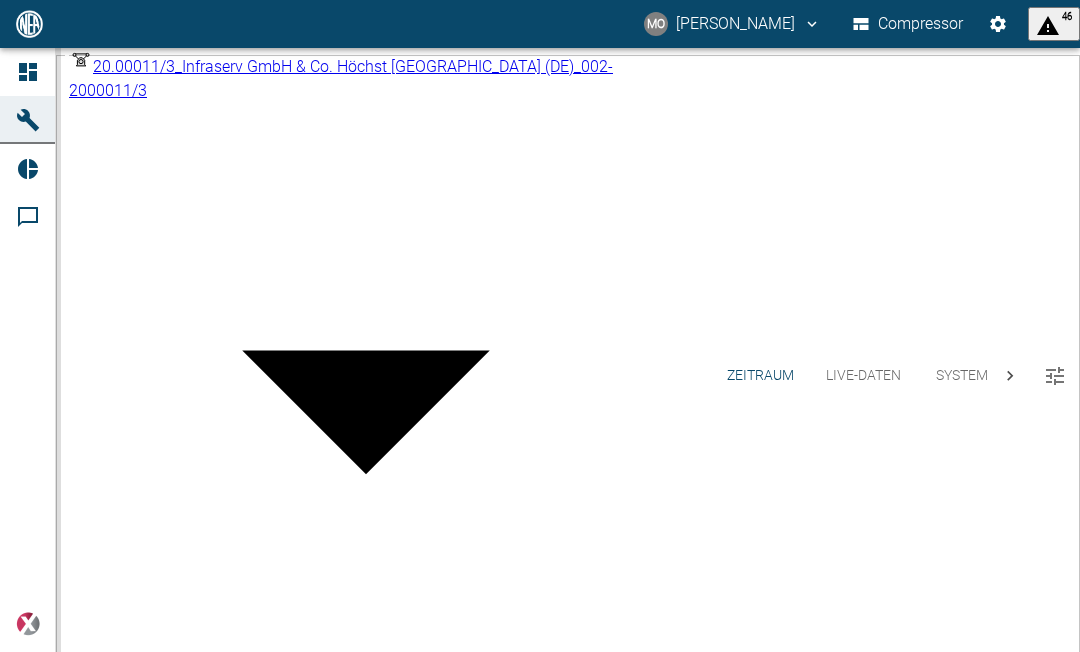 click on "20.00011/4_Infraserv GmbH & Co. Höchst [GEOGRAPHIC_DATA] (DE)_002-2000011/4" at bounding box center [363, 996] 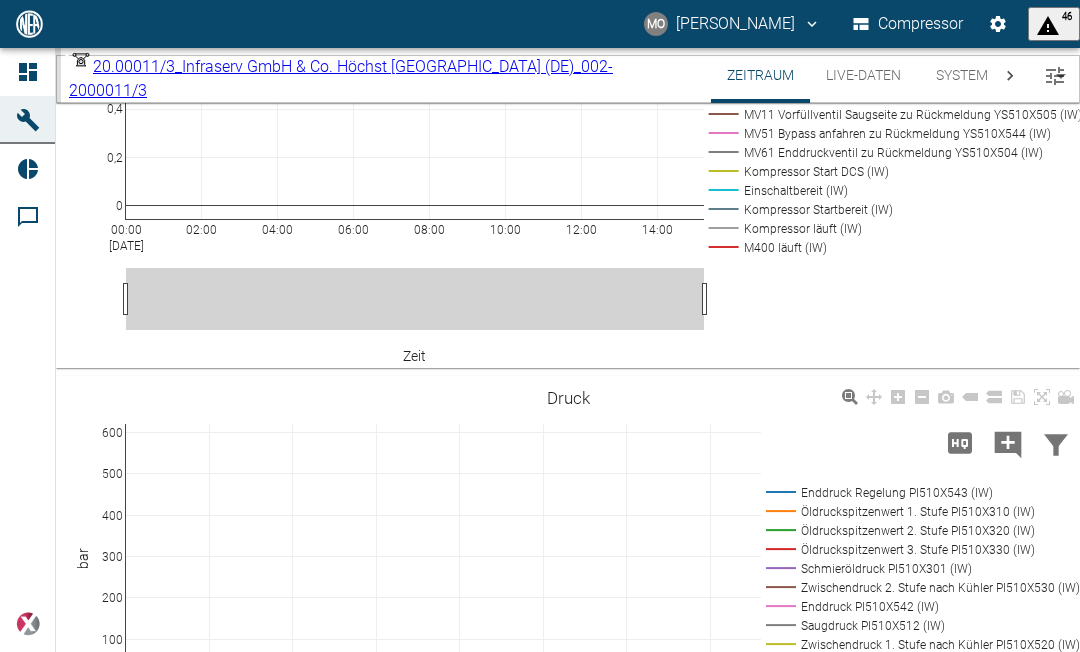 type on "5199dda6-8343-4245-a679-07aa625d2c4f" 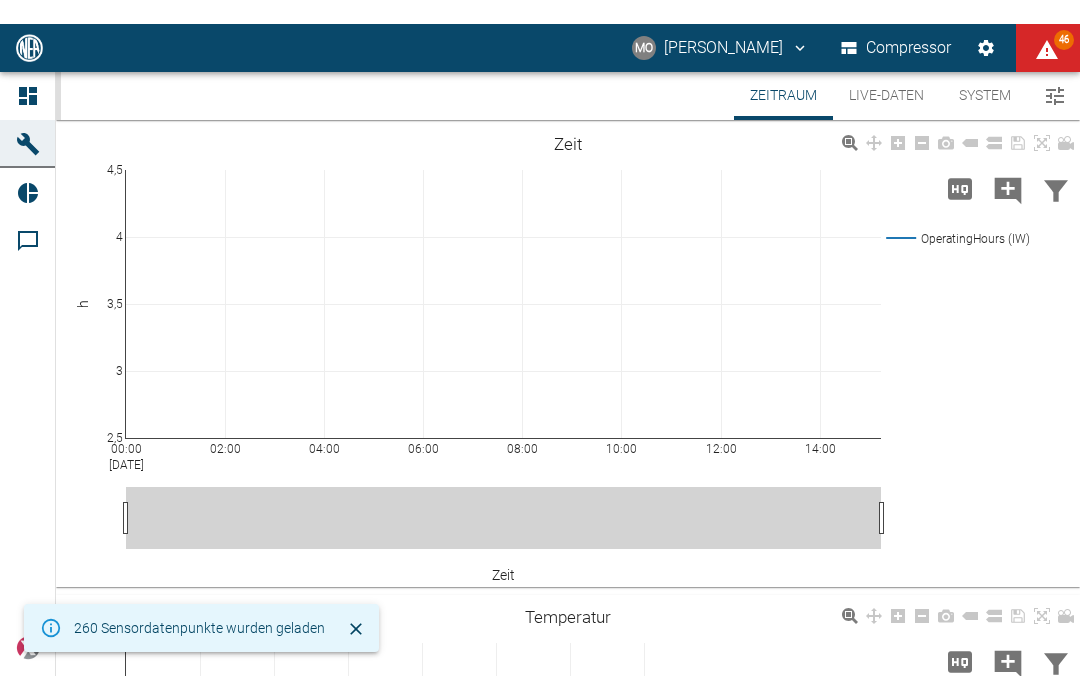 scroll, scrollTop: 0, scrollLeft: 0, axis: both 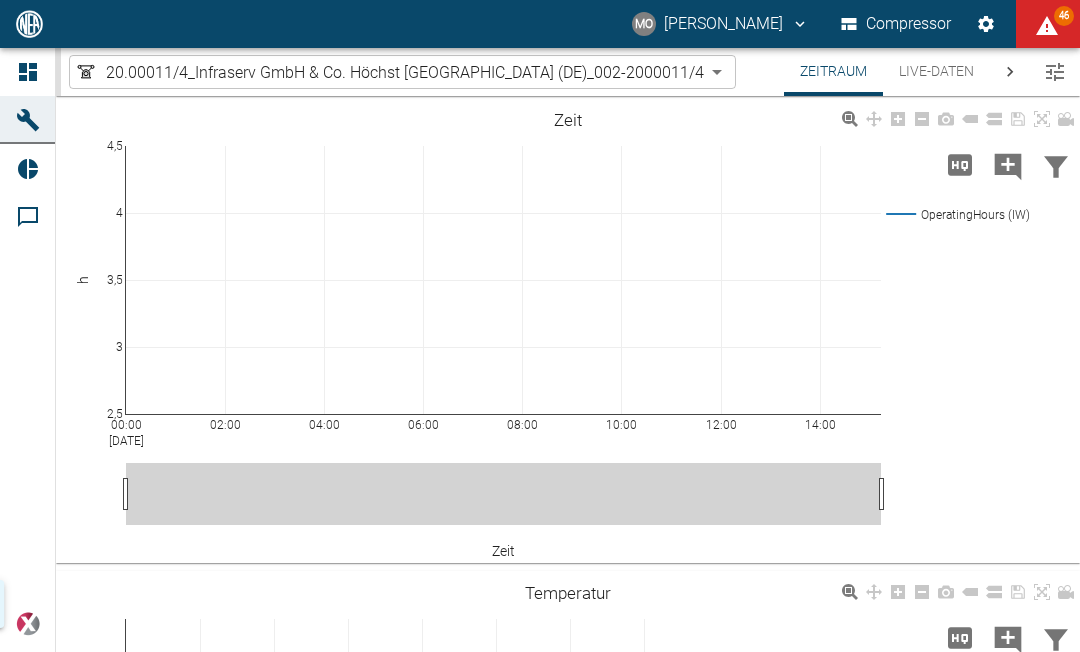 click on "MO Mario Oeser Compressor 46 Dashboard Maschinen Reports Kommentare powered by 260 Sensordatenpunkte wurden geladen Zeitraum Live-Daten System 20.00011/4_Infraserv GmbH & Co. Höchst KG_Frankfurt am Main (DE)_002-2000011/4 5199dda6-8343-4245-a679-07aa625d2c4f ​ Zeitraum Live-Daten System 20.00011/4_Infraserv GmbH & Co. Höchst KG_Frankfurt am Main (DE)_002-2000011/4 5199dda6-8343-4245-a679-07aa625d2c4f ​ Start 03.07.2025 Start  –  Ende 03.07.2025 Ende Auflösung 1 Sekunde 1sec Auflösung Laden Zeitraum Live-Daten System 00:00 Jul 3, 2025 02:00 04:00 06:00 08:00 10:00 12:00 14:00 2,5 3 3,5 4 4,5 OperatingHours (IW) Zeit h Zeit 00:00 Jul 3, 2025 02:00 04:00 06:00 08:00 10:00 12:00 14:00 50 100 150 Gastemperatur Saugdruck TI510X512 (IW) Gastemperatur 1. Stufe vor Kühler TI510X513 (IW) Gastemperatur 1. Stufe nach Kühler TI510X522 (IW) Gastemperatur 2. Stufe vor Kühler TI510X523 (IW) Gastemperatur 2. Stufe nach Kühler TI510X532 (IW) Gastemperatur 3. Stufe vor Kühler TI510X533 (IW) Temperatur °C Zeit 0" at bounding box center [540, 326] 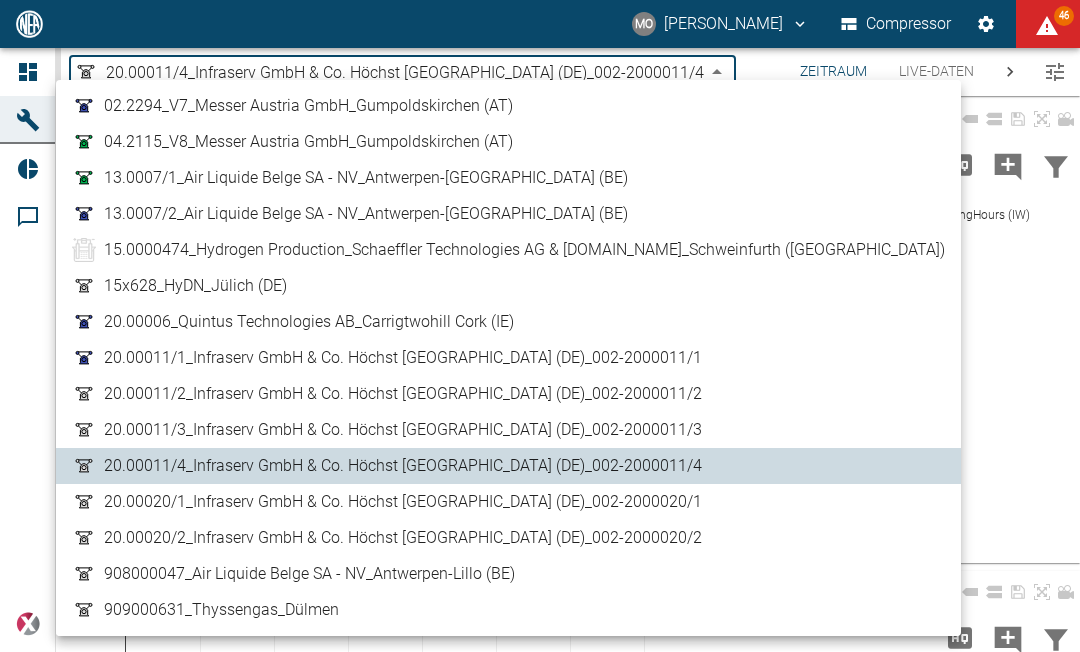 click on "20.00020/1_Infraserv GmbH & Co. Höchst [GEOGRAPHIC_DATA] (DE)_002-2000020/1" at bounding box center (403, 502) 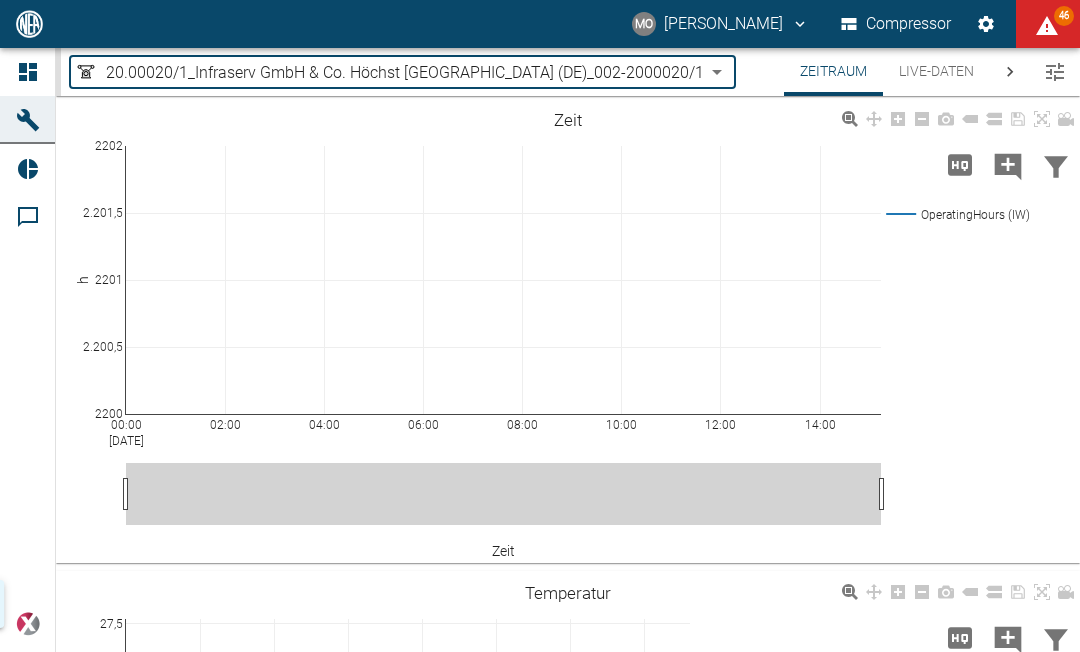 click on "MO Mario Oeser Compressor 46 Dashboard Maschinen Reports Kommentare powered by 138 Sensordatenpunkte wurden geladen Zeitraum Live-Daten System 20.00020/1_Infraserv GmbH & Co. Höchst KG_Frankfurt am Main (DE)_002-2000020/1 922cb54b-5a94-4e02-915d-f22678aae9da ​ Zeitraum Live-Daten System 20.00020/1_Infraserv GmbH & Co. Höchst KG_Frankfurt am Main (DE)_002-2000020/1 922cb54b-5a94-4e02-915d-f22678aae9da ​ Start 03.07.2025 Start  –  Ende 03.07.2025 Ende Auflösung 1 Sekunde 1sec Auflösung Laden Zeitraum Live-Daten System 00:00 Jul 3, 2025 02:00 04:00 06:00 08:00 10:00 12:00 14:00 2200 2.200,5 2201 2.201,5 2202 OperatingHours (IW) Zeit h Zeit 00:00 Jul 3, 2025 02:00 04:00 06:00 08:00 10:00 12:00 14:00 25,5 26 26,5 27 27,5 Gastemperatur Saugdruck TI510X512 (IW) Gastemperatur 1. Stufe vor Kühler TI510X513 (IW) Gastemperatur 2. Stufe vor Kühler TI510X523 (IW) Gastemperatur 2. Stufe nach Kühler TI510X532 (IW) Gastemperatur 3. Stufe nach Kühler (fehlersicher) TI510X540 (IW) Temperatur °C Zeit 00:00 02:00" at bounding box center [540, 326] 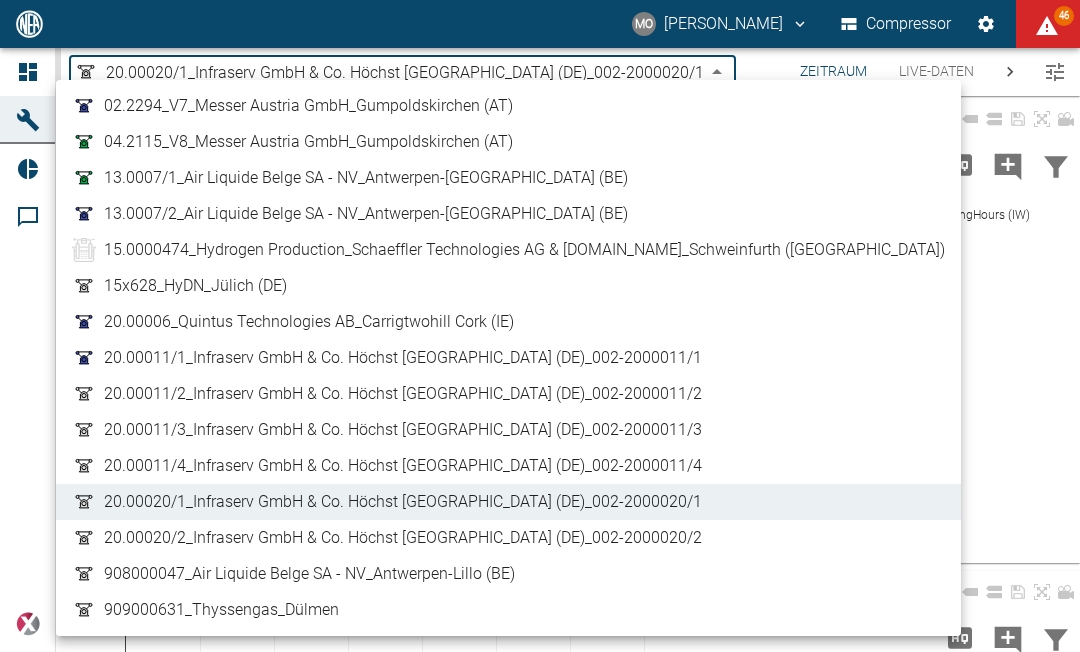 click on "20.00020/2_Infraserv GmbH & Co. Höchst [GEOGRAPHIC_DATA] (DE)_002-2000020/2" at bounding box center [403, 538] 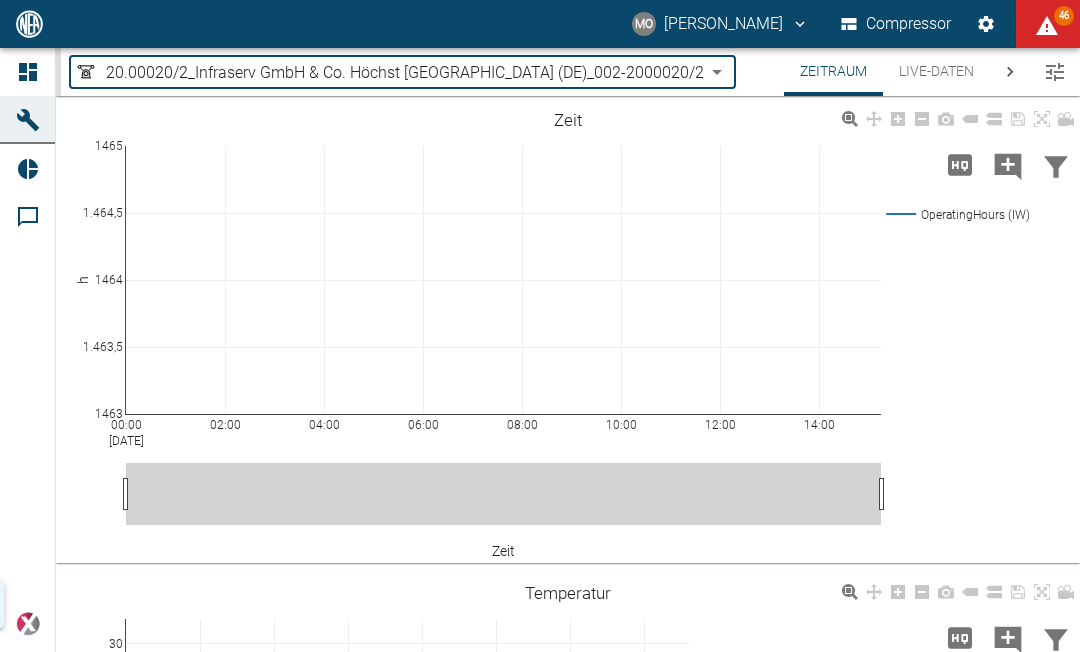 click on "MO Mario Oeser Compressor 46 Dashboard Maschinen Reports Kommentare powered by 130 Sensordatenpunkte wurden geladen Zeitraum Live-Daten System 20.00020/2_Infraserv GmbH & Co. Höchst KG_Frankfurt am Main (DE)_002-2000020/2 01e60500-9929-47dd-b668-fa1811cb3bf1 ​ Zeitraum Live-Daten System 20.00020/2_Infraserv GmbH & Co. Höchst KG_Frankfurt am Main (DE)_002-2000020/2 01e60500-9929-47dd-b668-fa1811cb3bf1 ​ Start 03.07.2025 Start  –  Ende 03.07.2025 Ende Auflösung 1 Sekunde 1sec Auflösung Laden Zeitraum Live-Daten System 00:00 Jul 3, 2025 02:00 04:00 06:00 08:00 10:00 12:00 14:00 1463 1.463,5 1464 1.464,5 1465 OperatingHours (IW) Zeit h Zeit 00:00 Jul 3, 2025 02:00 04:00 06:00 08:00 10:00 12:00 14:00 25 26 27 28 29 30 Gastemperatur Saugdruck TI510X512 (IW) Gastemperatur 1. Stufe vor Kühler TI510X513 (IW) Gastemperatur 1. Stufe nach Kühler TI510X522 (IW) Gastemperatur 2. Stufe vor Kühler TI510X523 (IW) Gastemperatur 2. Stufe nach Kühler TI510X532 (IW) Gastemperatur 3. Stufe vor Kühler TI510X533 (IW)" at bounding box center (540, 326) 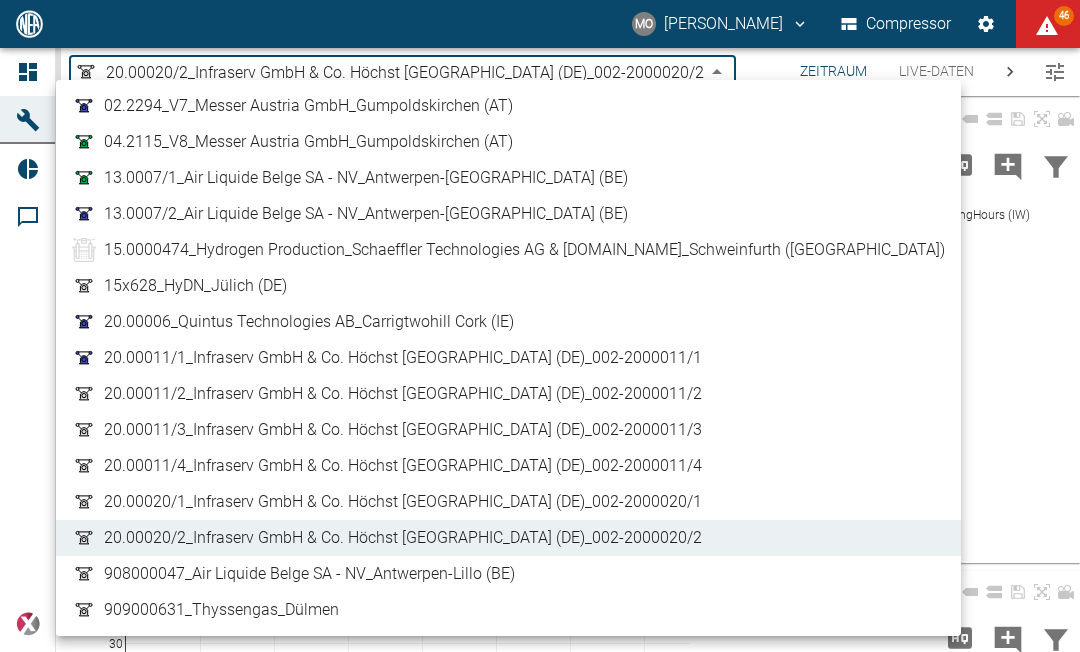 click on "20.00011/1_Infraserv GmbH & Co. Höchst [GEOGRAPHIC_DATA] (DE)_002-2000011/1" at bounding box center (403, 358) 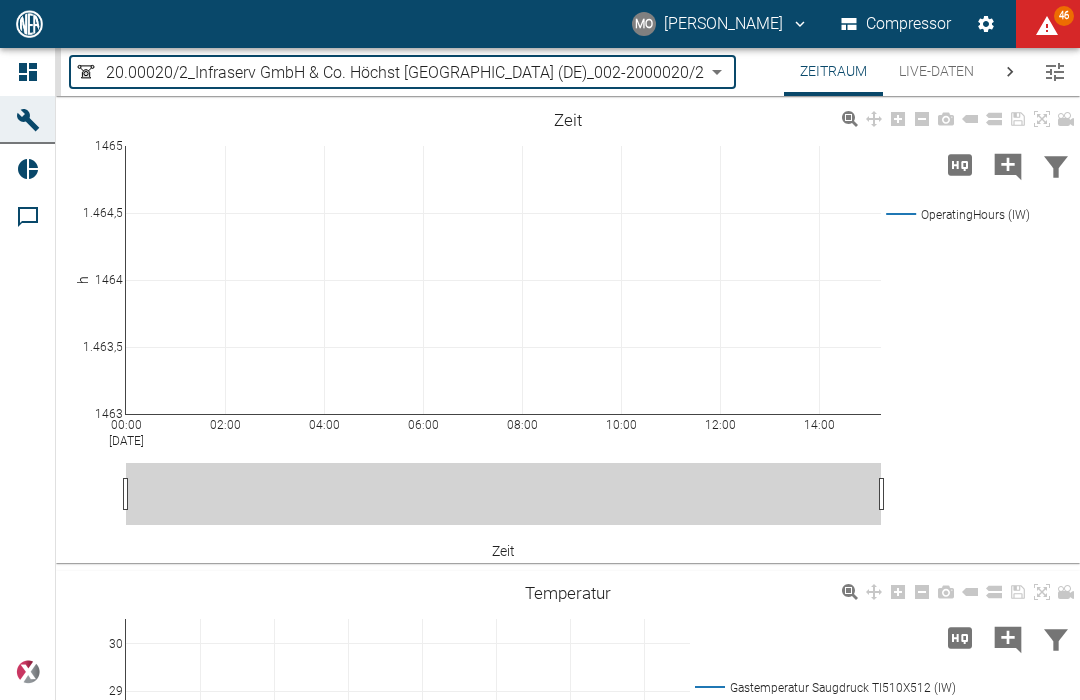 type on "ca4ec6df-cb1e-4d4e-af78-5fb34836b07a" 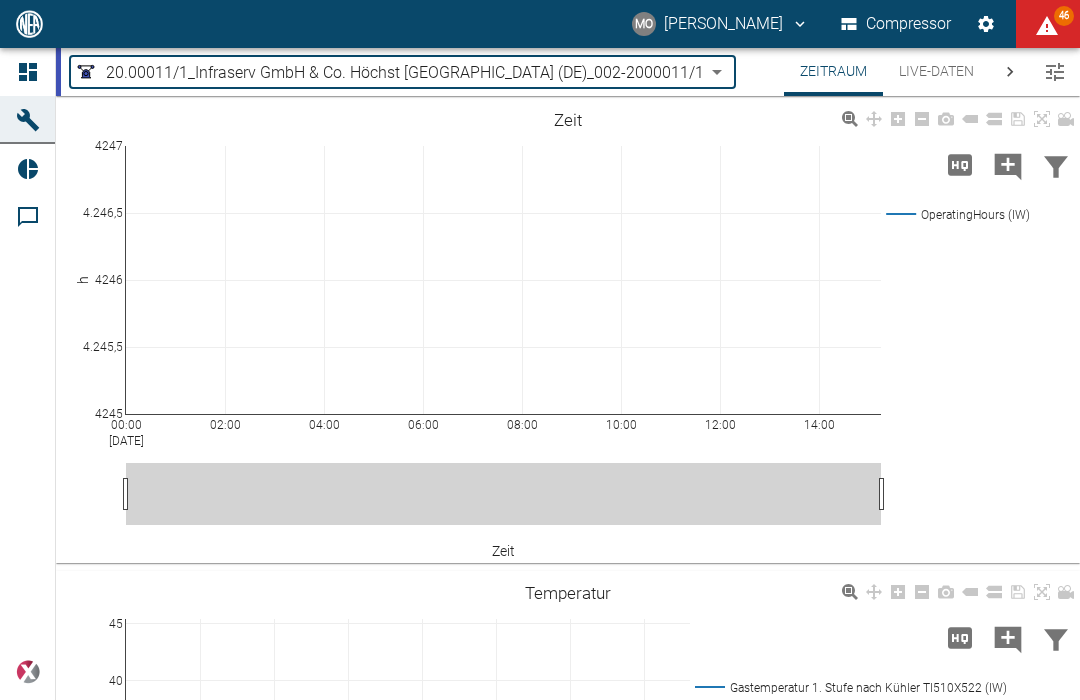 click on "00:00 Jul 3, 2025 02:00 04:00 06:00 08:00 10:00 12:00 14:00 25 30 35 40 45 Gastemperatur 1. Stufe nach Kühler TI510X522 (IW) Gastemperatur 1. Stufe vor Kühler TI510X513 (IW) Gastemperatur 2. Stufe vor Kühler TI510X523 (IW) Gastemperatur 2. Stufe nach Kühler TI510X532 (IW) Gastemperatur 3. Stufe vor Kühler TI510X533 (IW) Gastemperatur 3. Stufe nach Kühler (fehlersicher) TI510X540 (IW) Gastemperatur Saugdruck TI510X512 (IW) Temperatur °C Zeit" at bounding box center (568, 804) 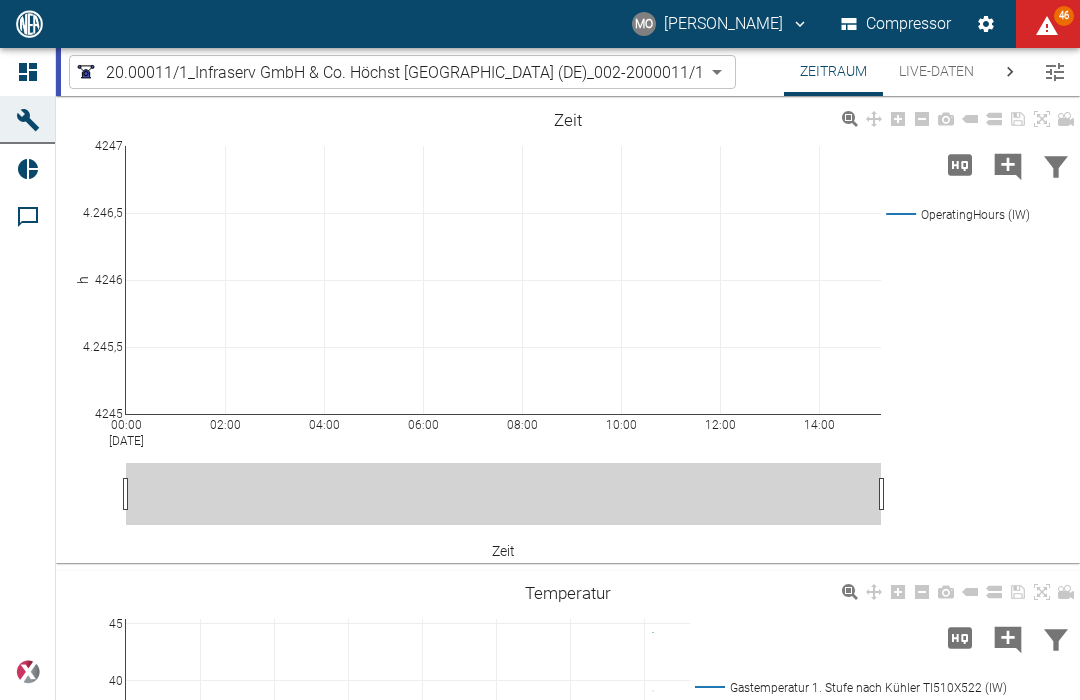 scroll, scrollTop: 0, scrollLeft: 0, axis: both 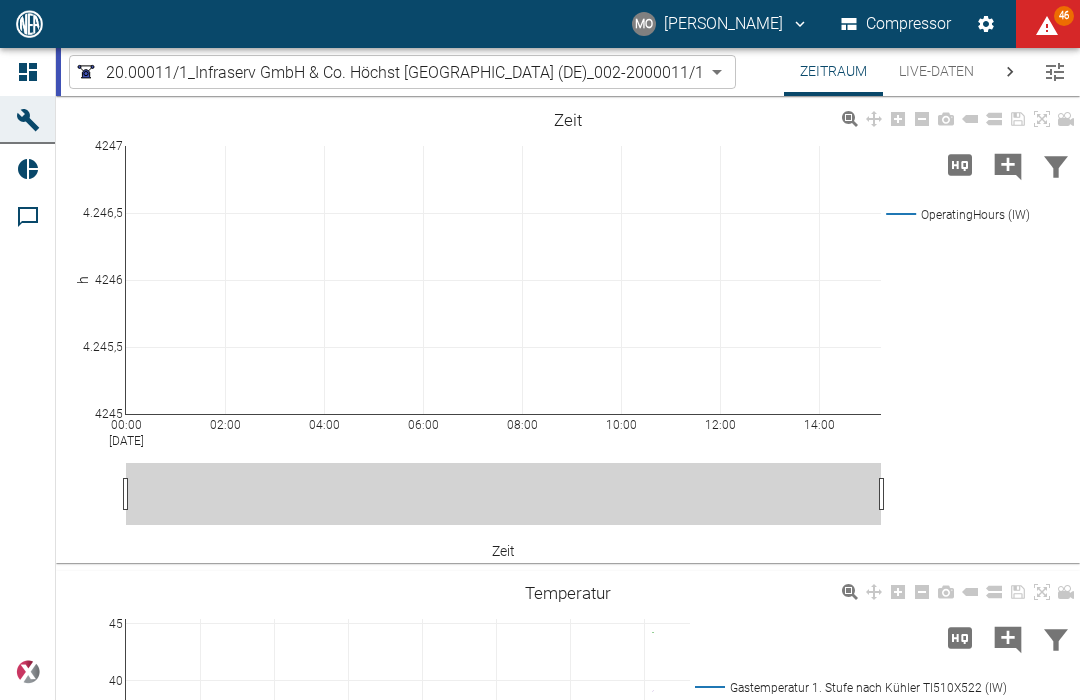 click on "46" at bounding box center [1048, 24] 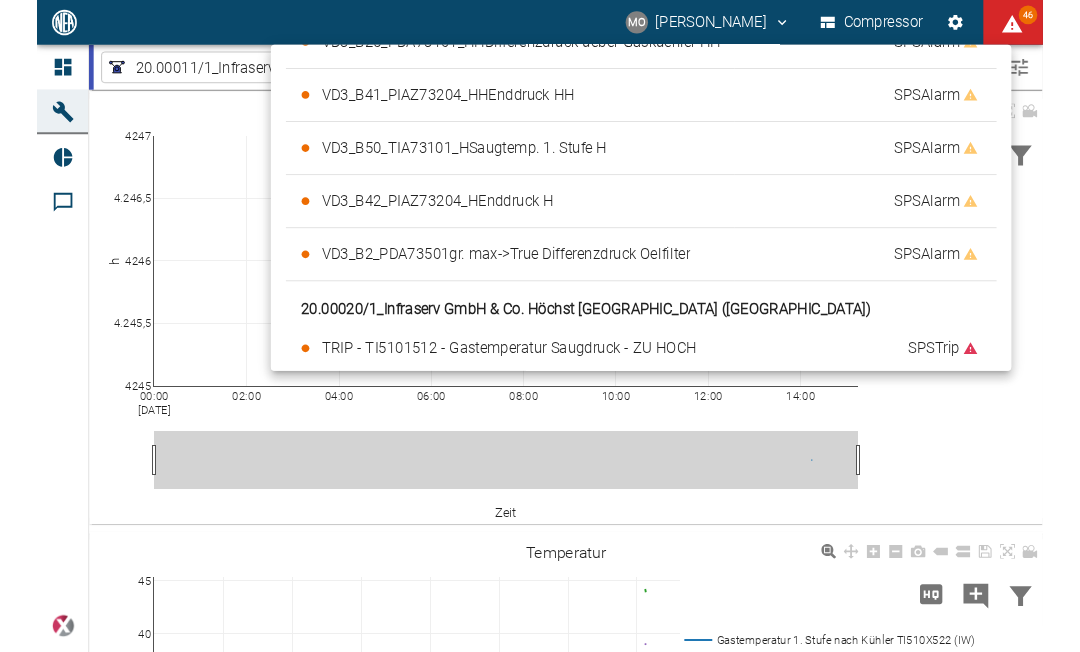 scroll, scrollTop: 2191, scrollLeft: 0, axis: vertical 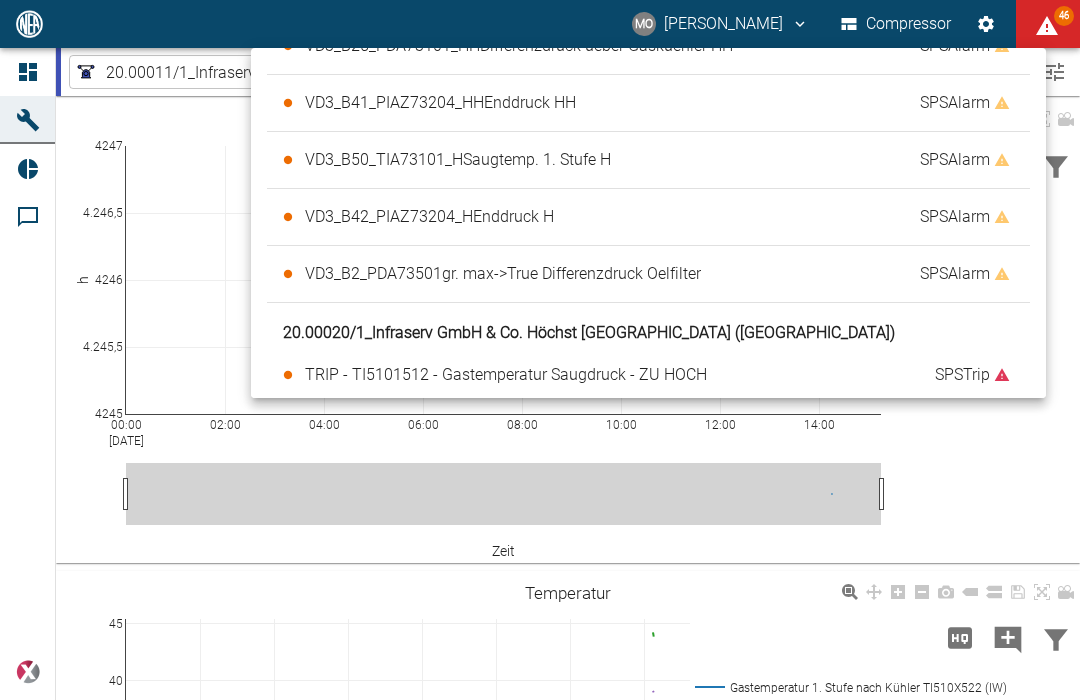 click at bounding box center (540, 350) 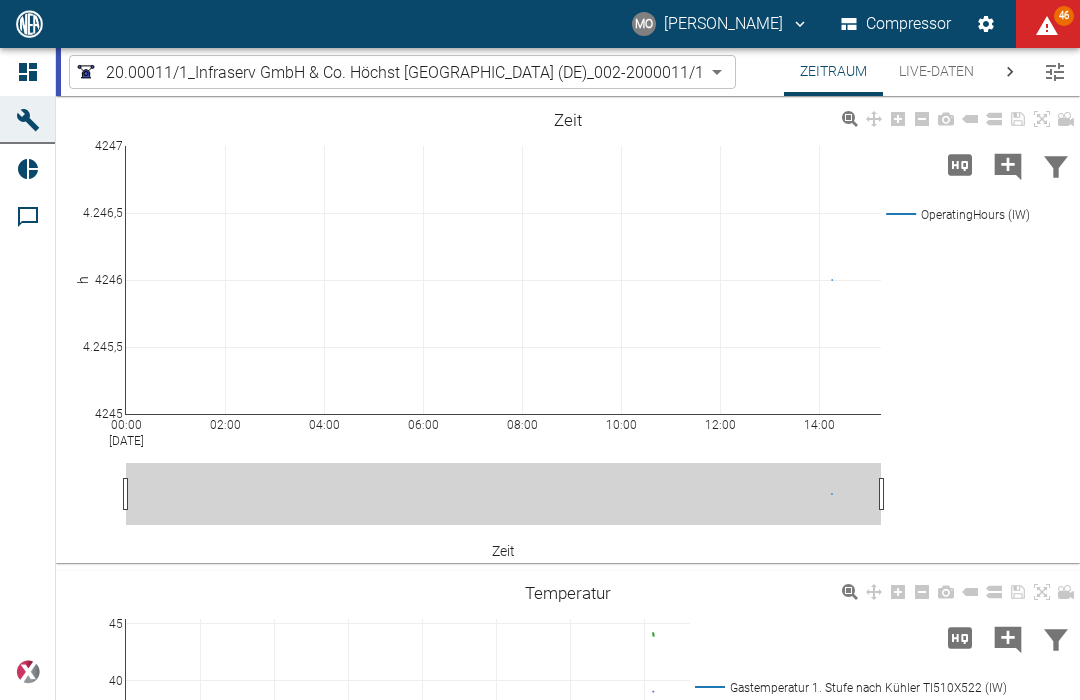 click 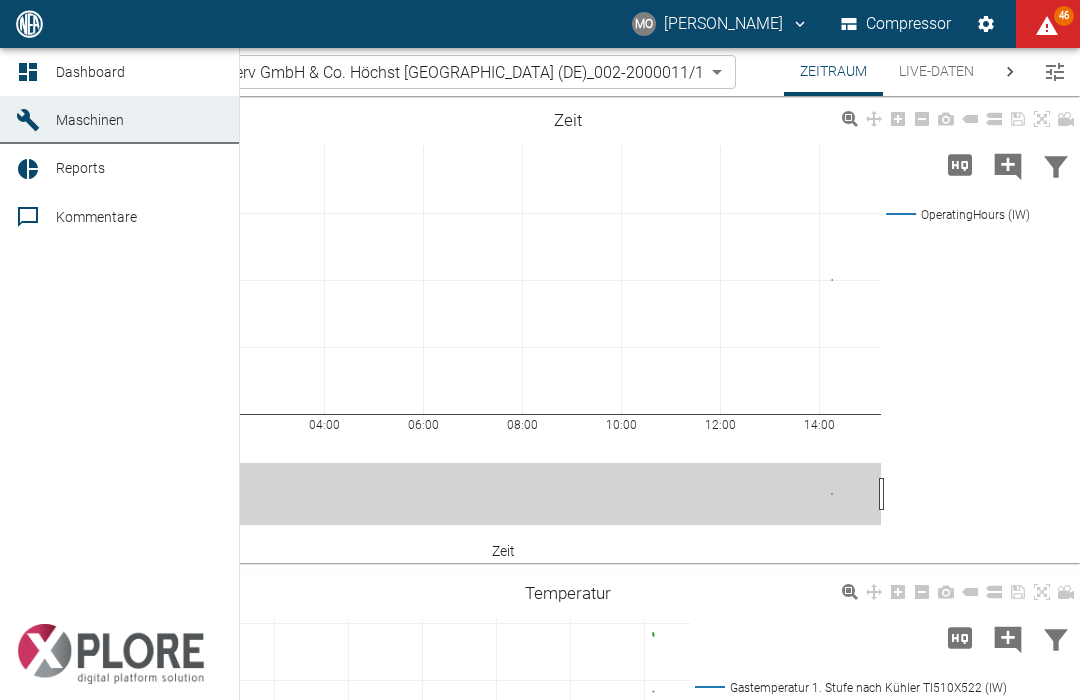 click on "Dashboard" at bounding box center (139, 72) 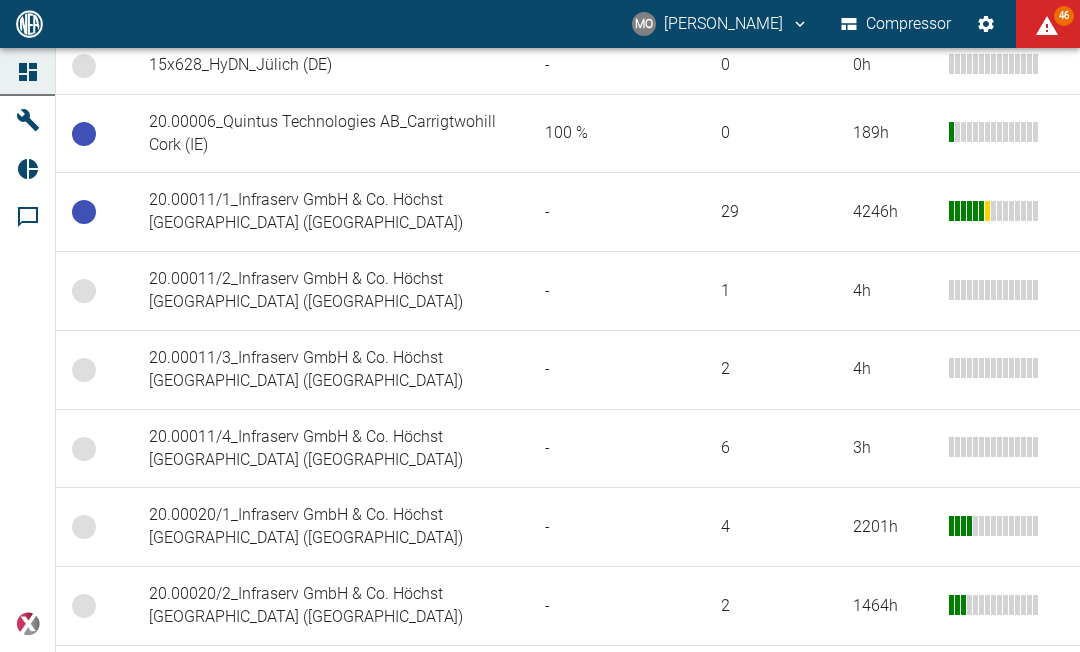 scroll, scrollTop: 942, scrollLeft: 0, axis: vertical 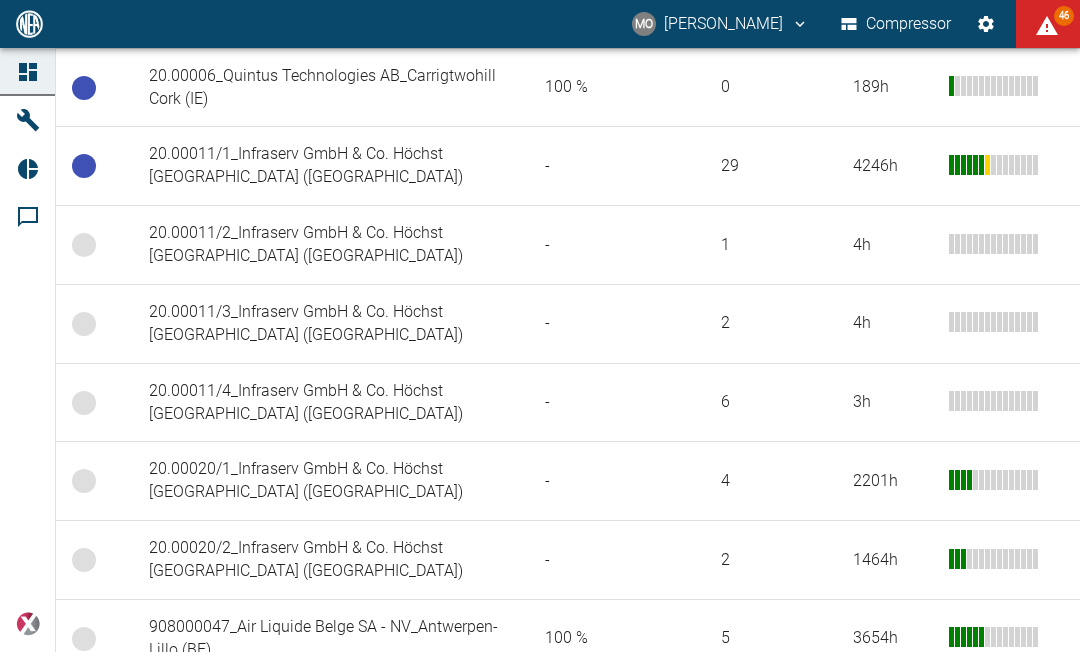click on "3654  h" at bounding box center (958, 638) 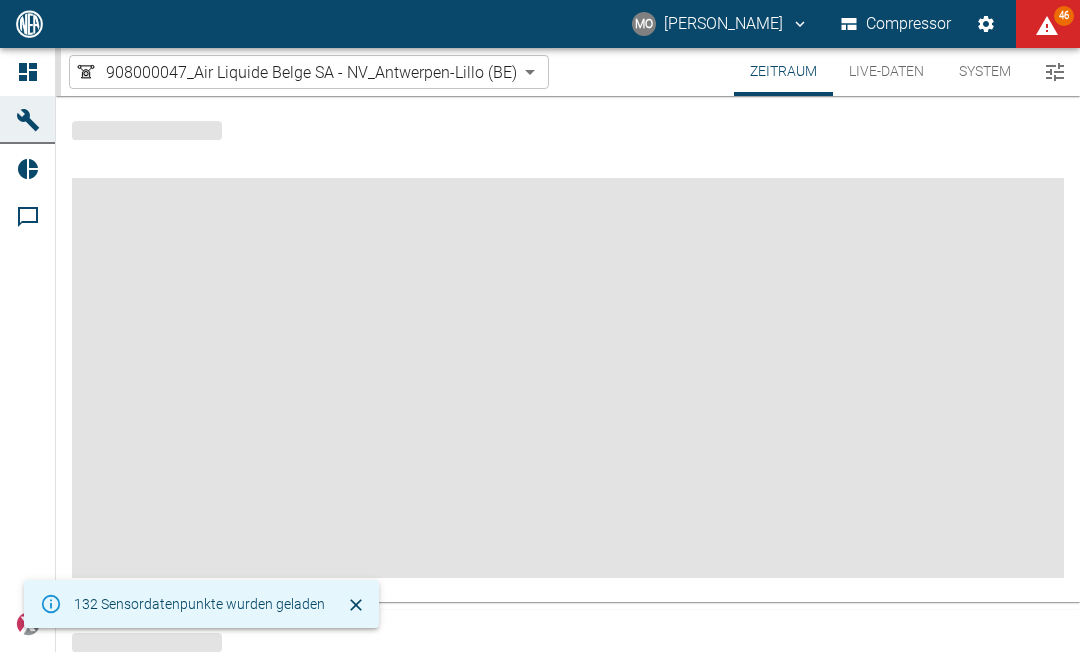 scroll, scrollTop: 0, scrollLeft: 0, axis: both 